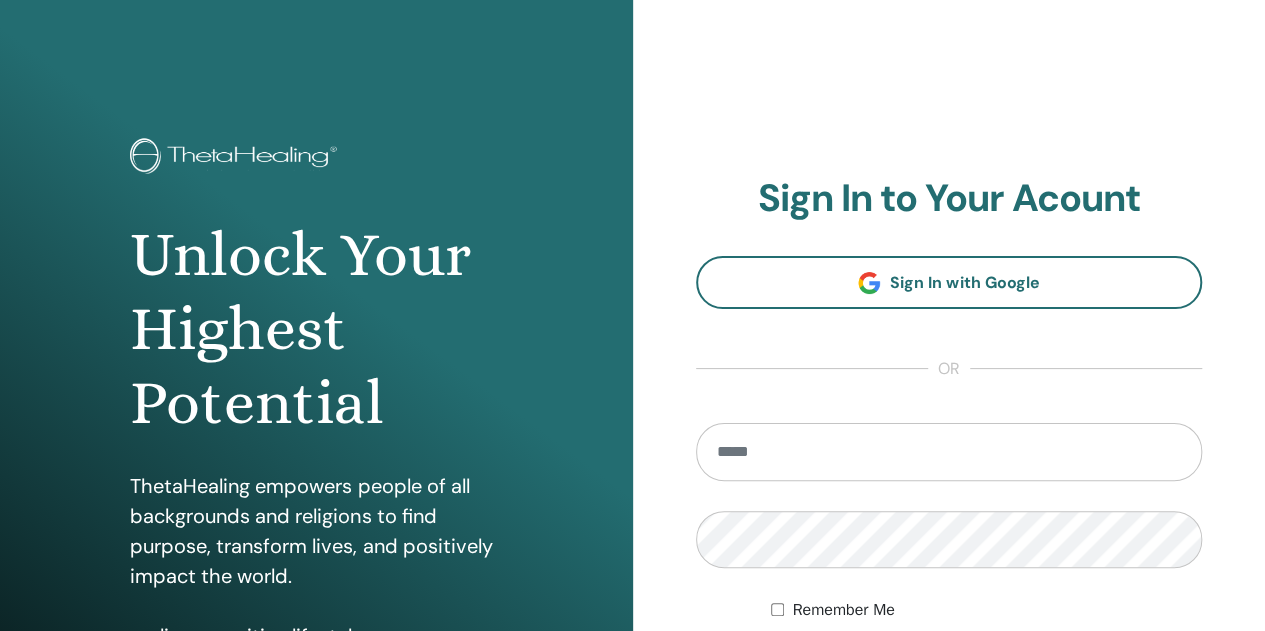 scroll, scrollTop: 300, scrollLeft: 0, axis: vertical 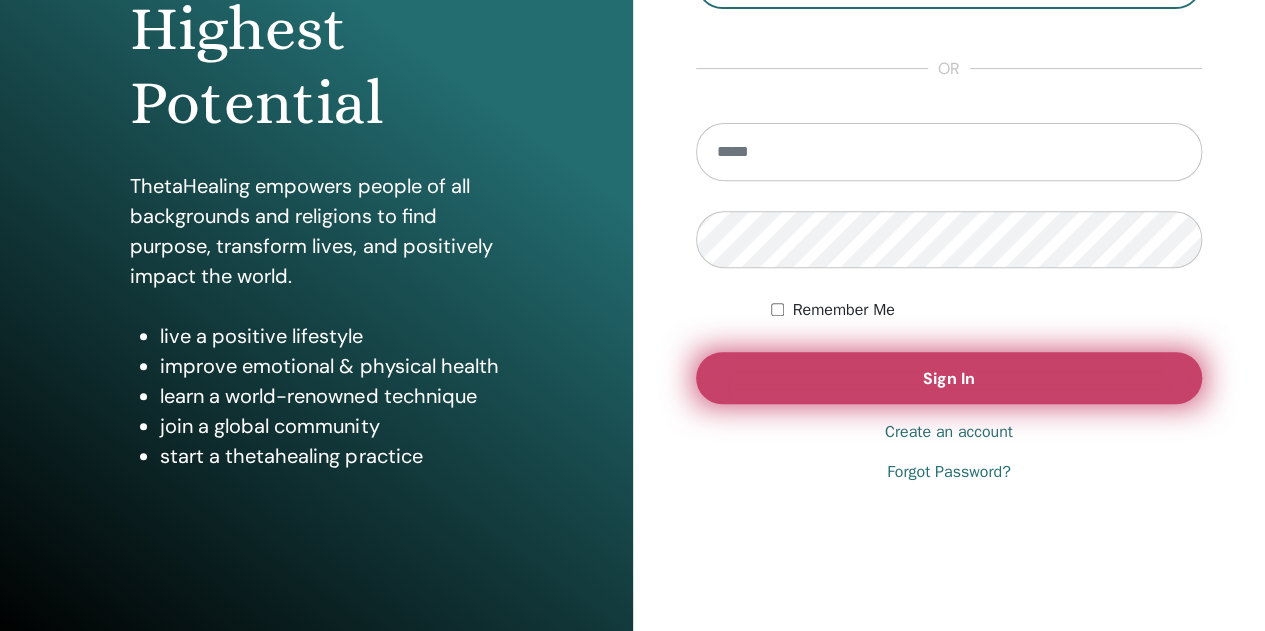 click on "Sign In" at bounding box center (949, 378) 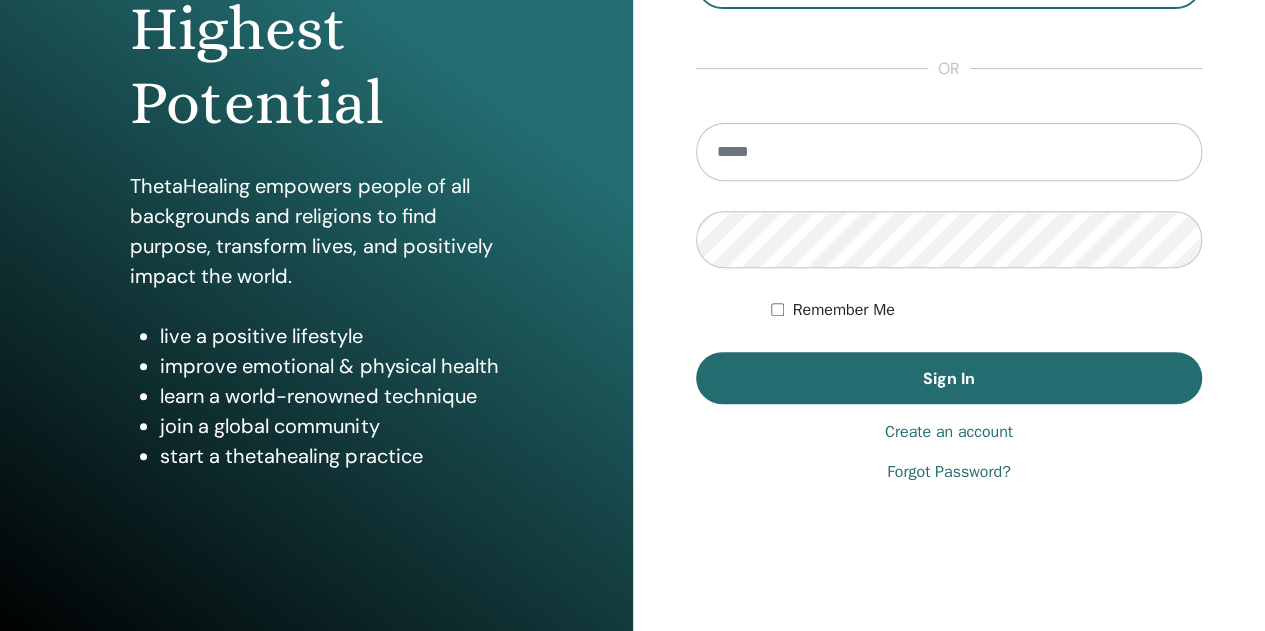 click on "Create an account" at bounding box center (949, 432) 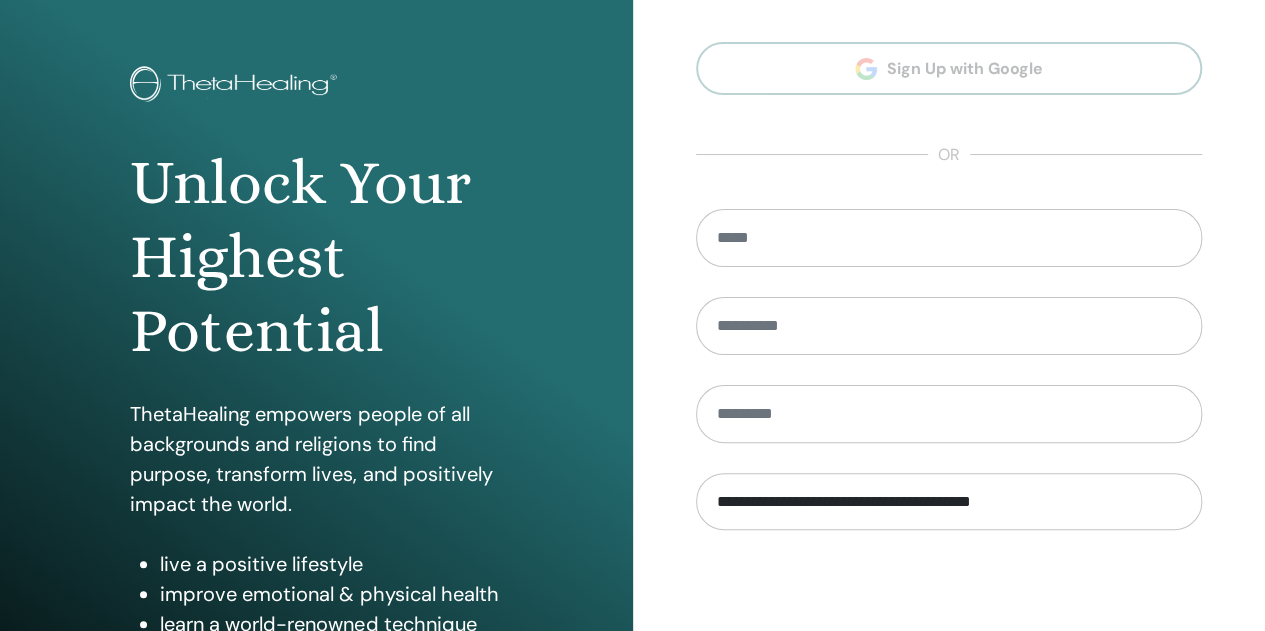 scroll, scrollTop: 0, scrollLeft: 0, axis: both 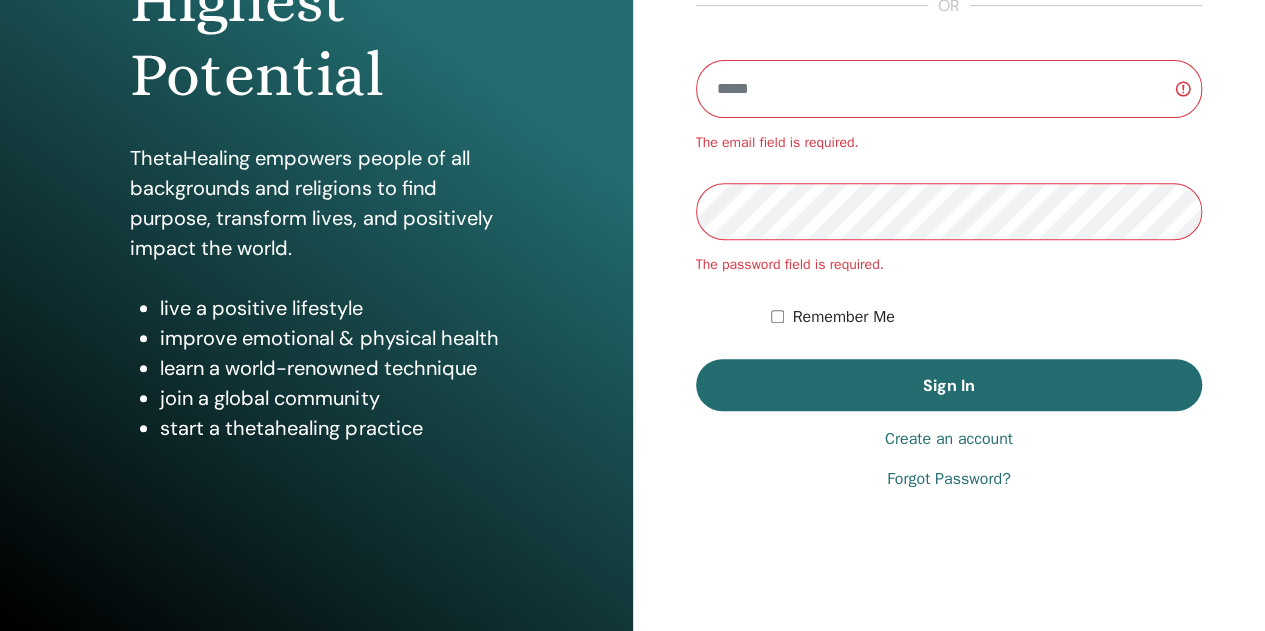 click on "Create an account" at bounding box center [949, 439] 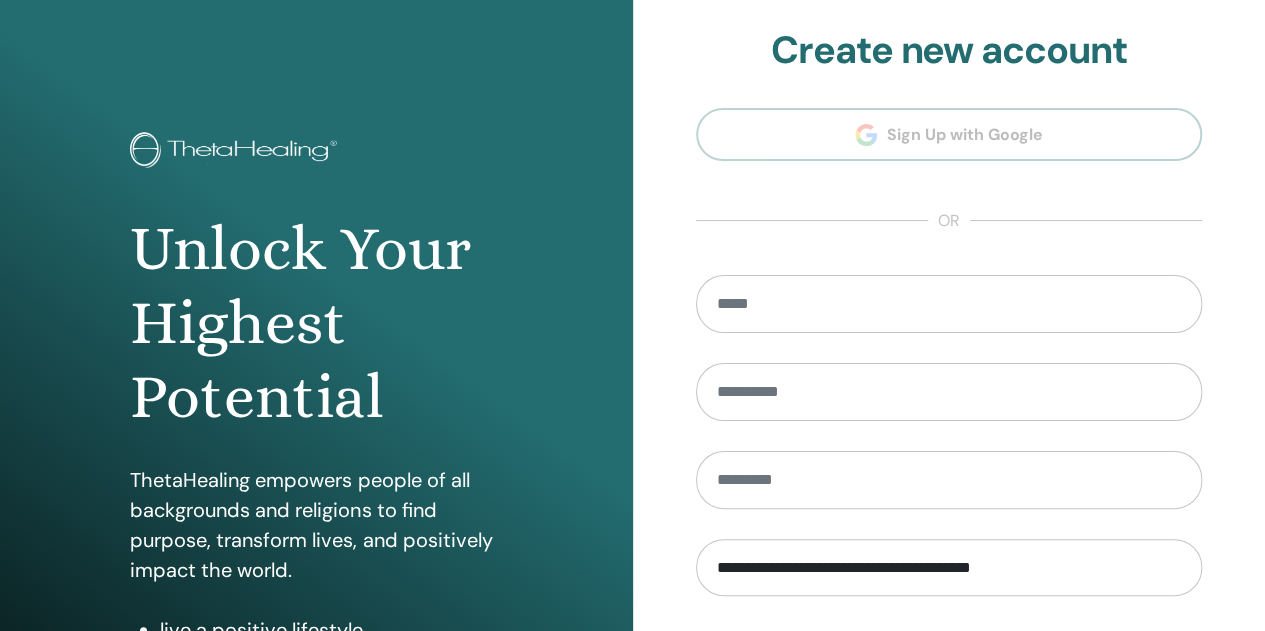 scroll, scrollTop: 0, scrollLeft: 0, axis: both 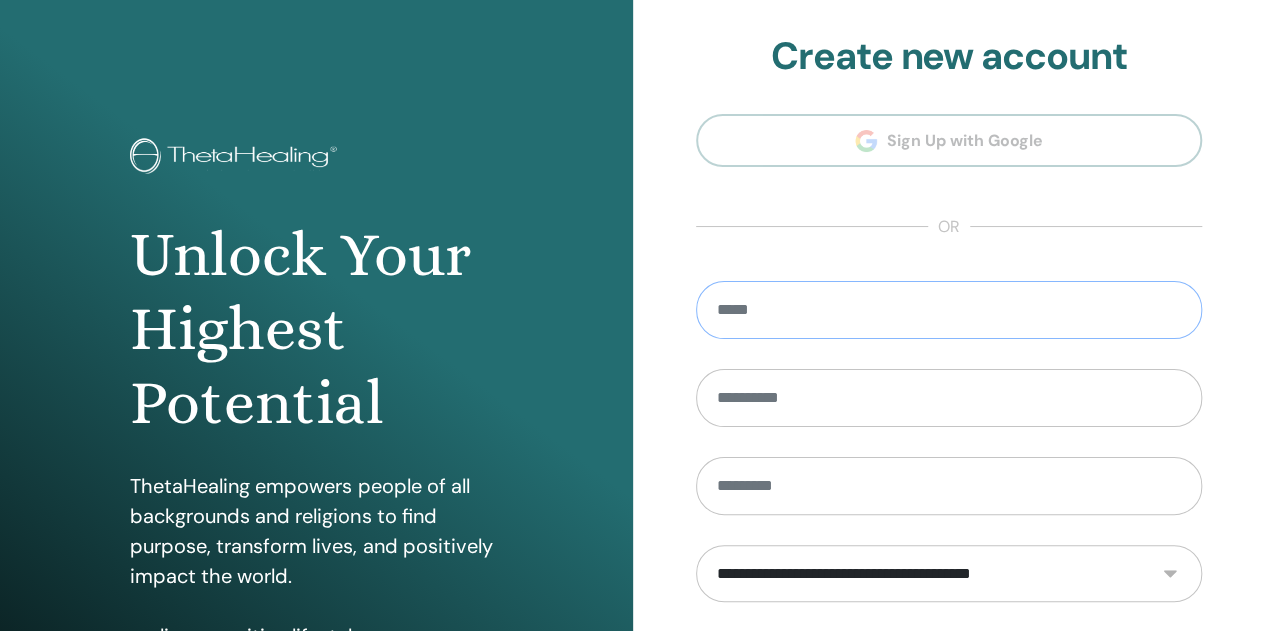 click at bounding box center (949, 310) 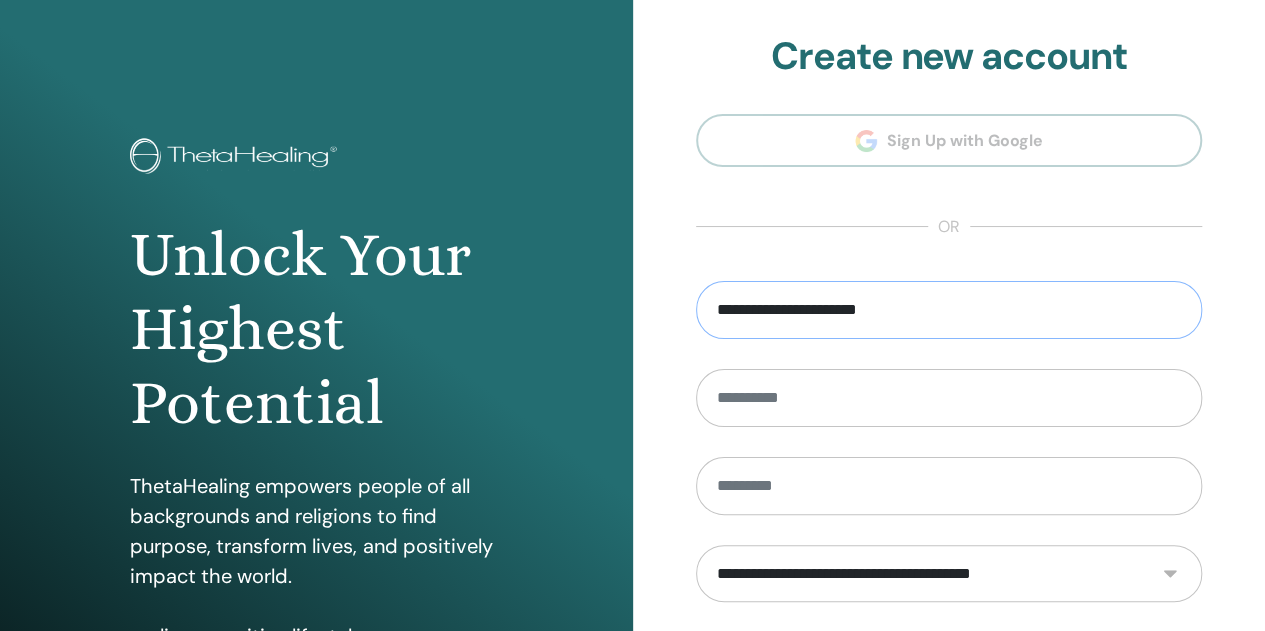 type on "**********" 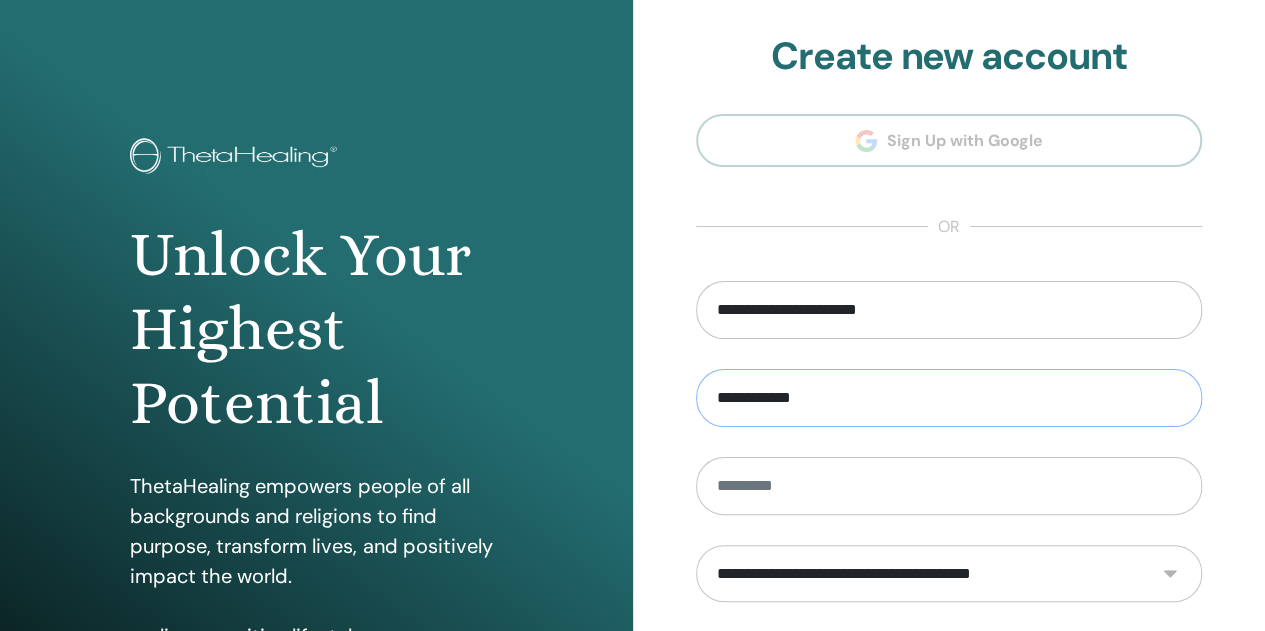type on "**********" 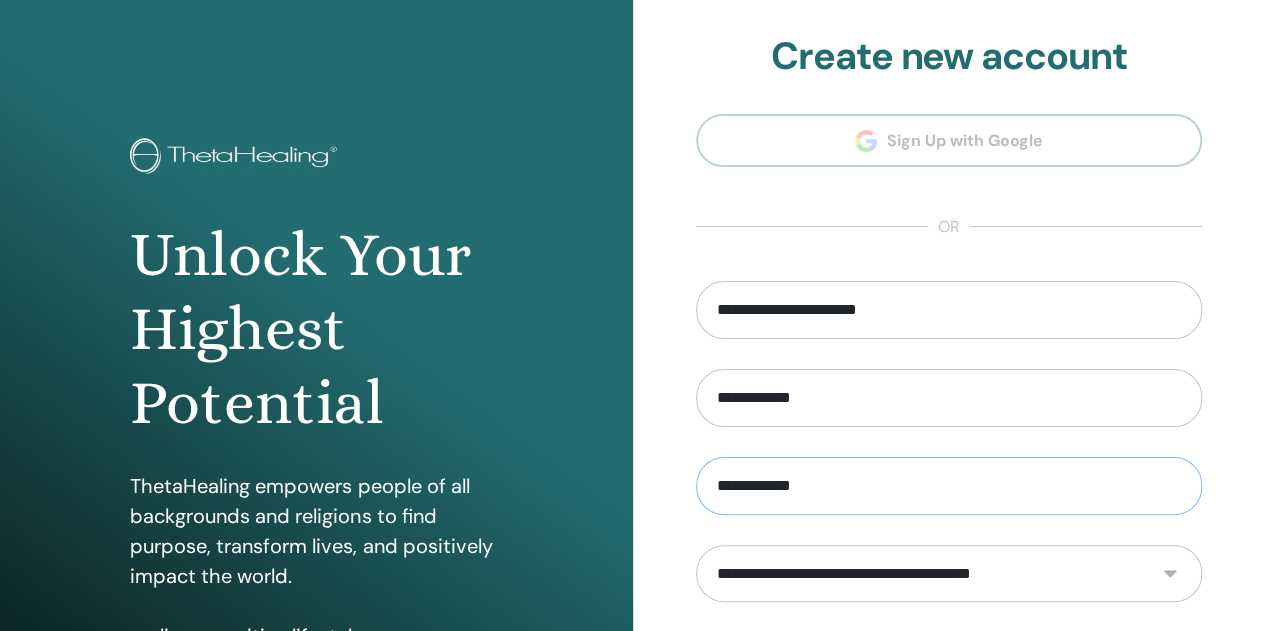 type on "**********" 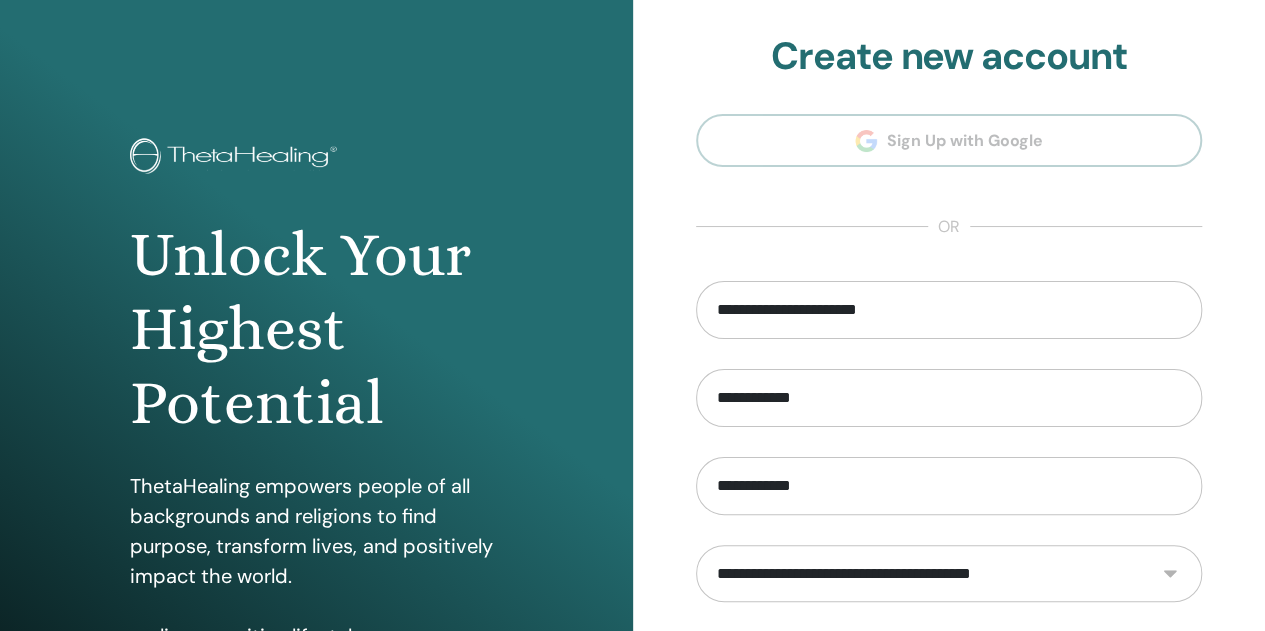 scroll, scrollTop: 328, scrollLeft: 0, axis: vertical 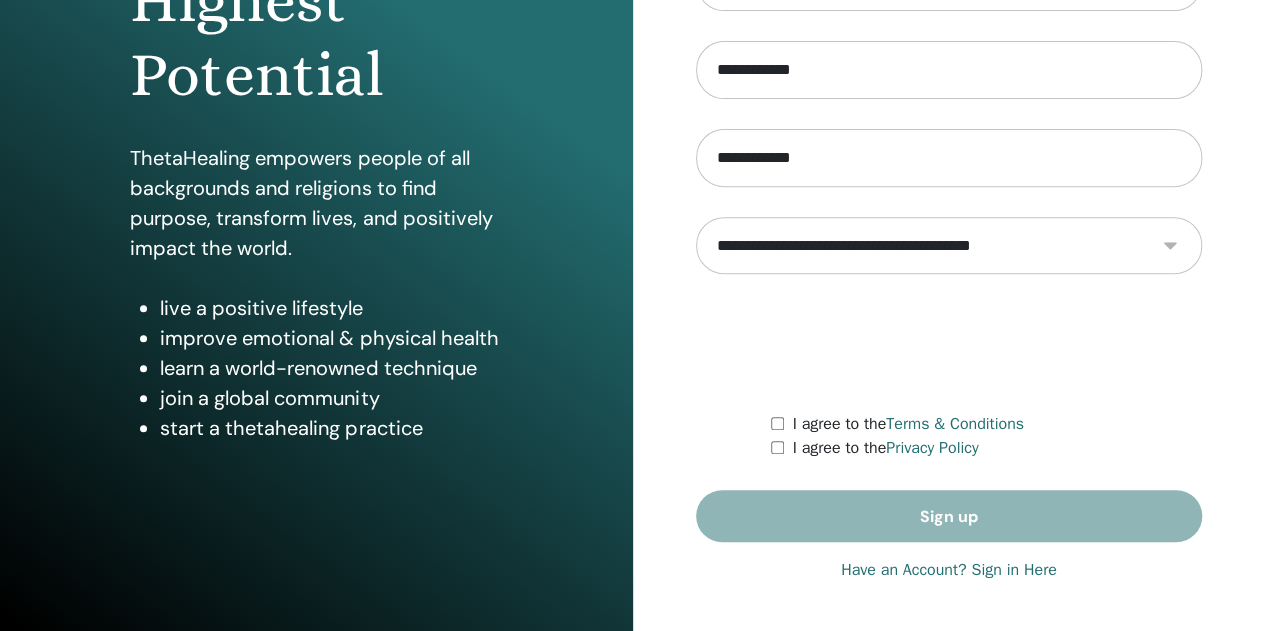 click on "**********" at bounding box center (949, 245) 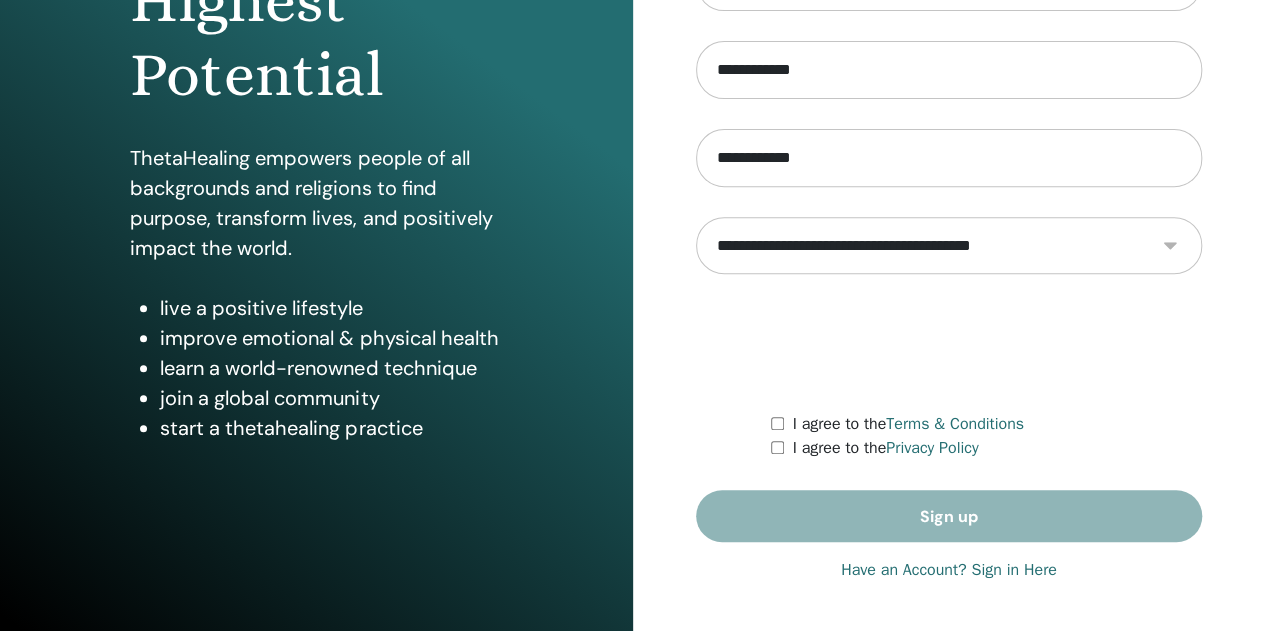 select on "***" 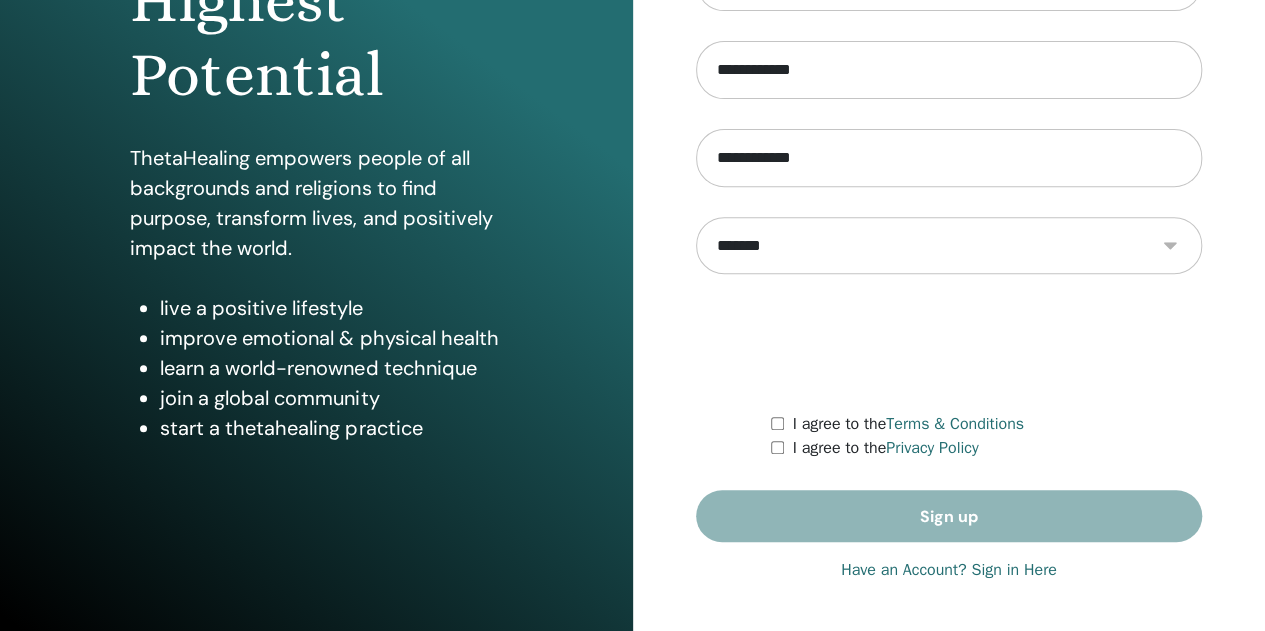 click on "**********" at bounding box center [949, 245] 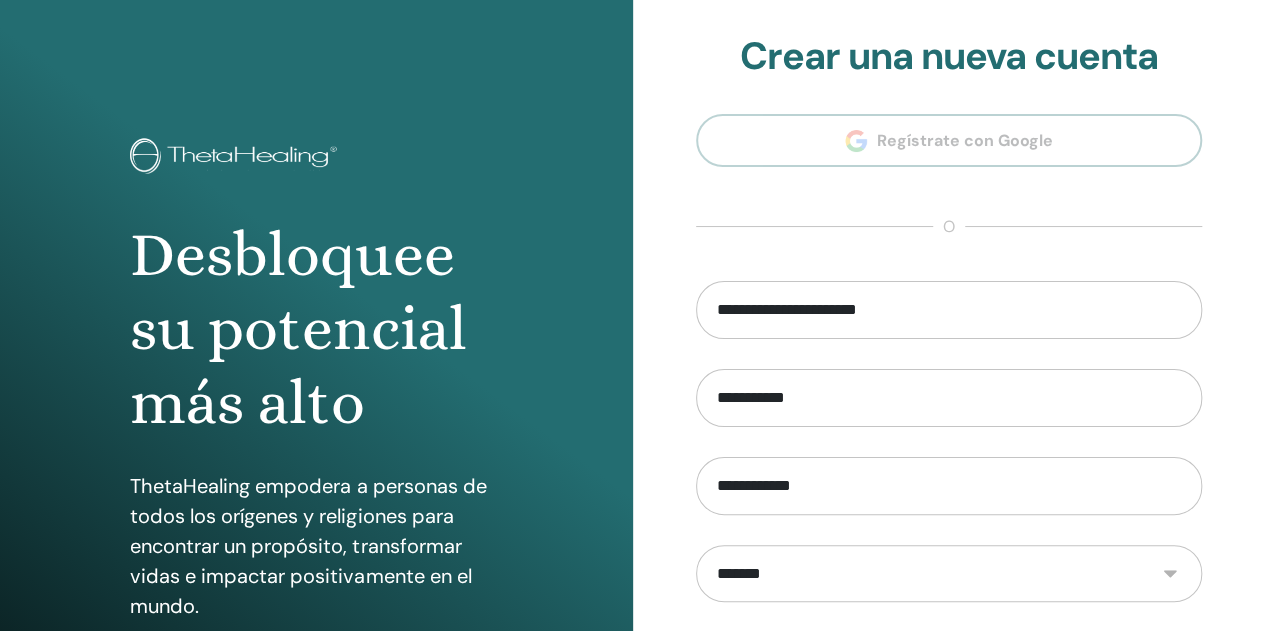 scroll, scrollTop: 300, scrollLeft: 0, axis: vertical 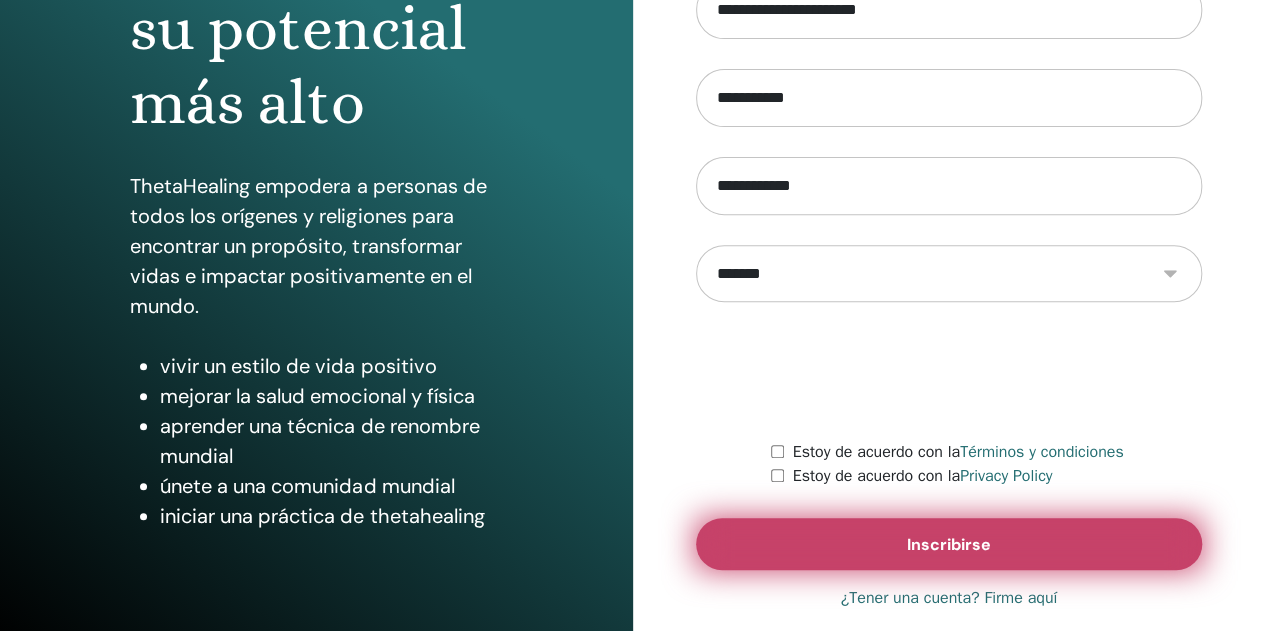 click on "Inscribirse" at bounding box center (949, 544) 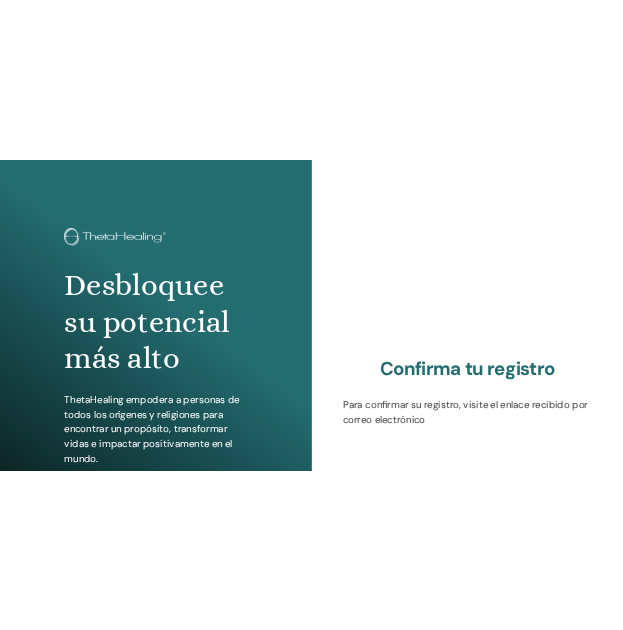 scroll, scrollTop: 100, scrollLeft: 0, axis: vertical 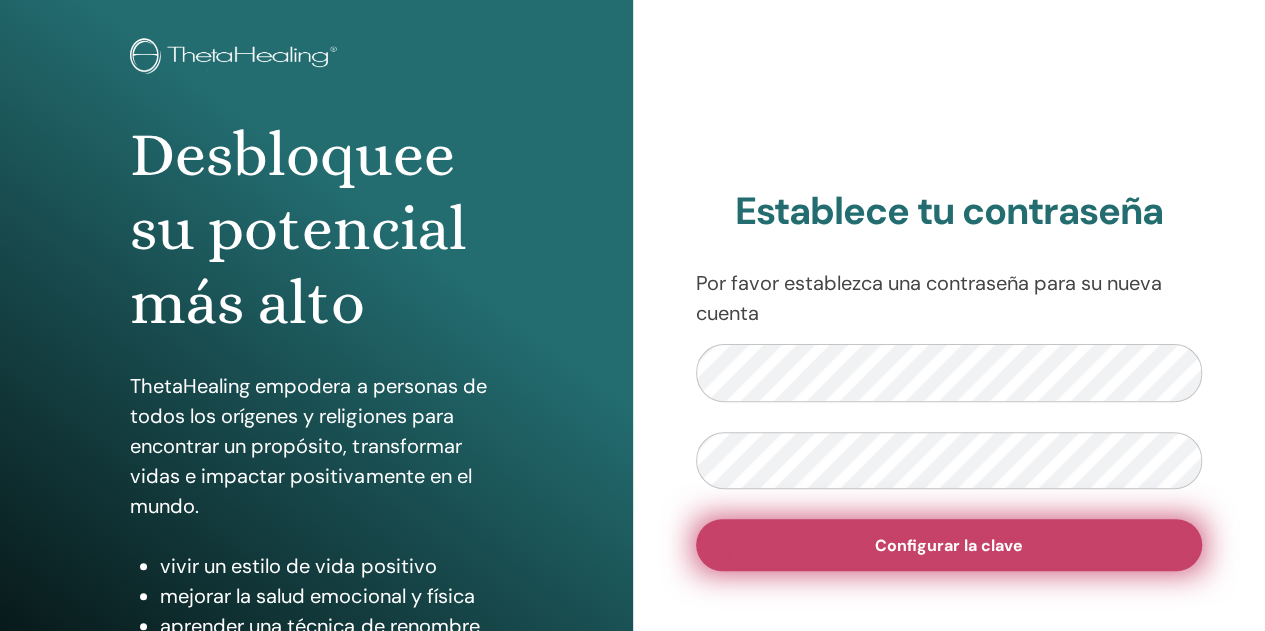 click on "Configurar la clave" at bounding box center [949, 545] 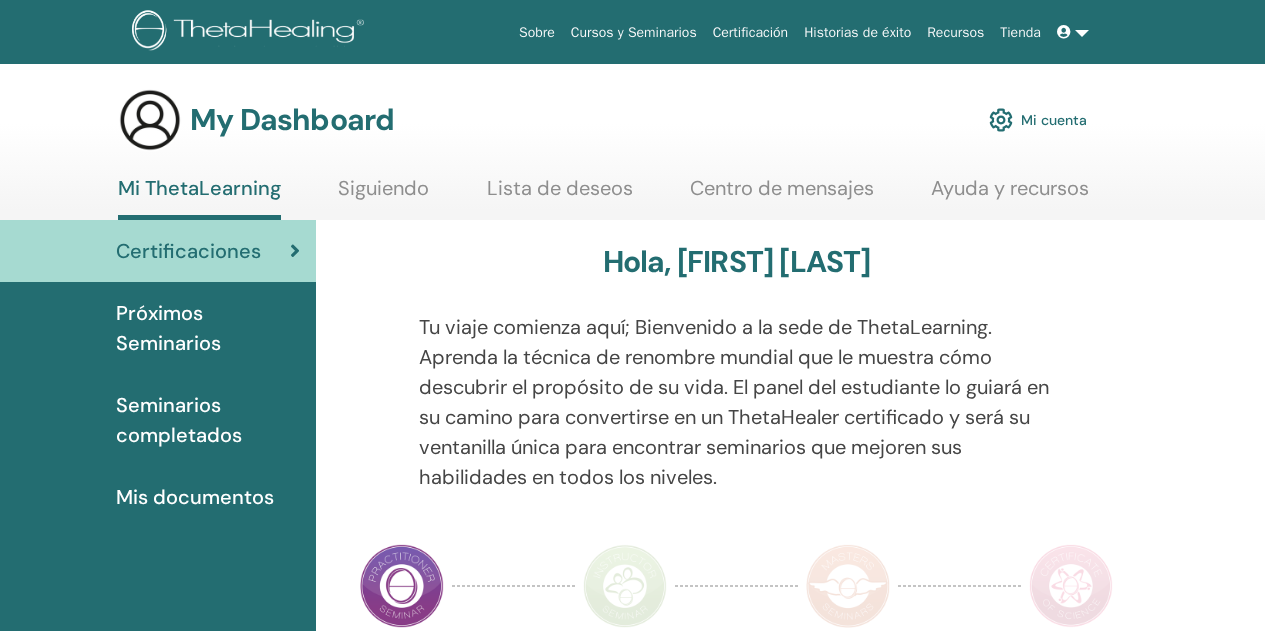 scroll, scrollTop: 0, scrollLeft: 0, axis: both 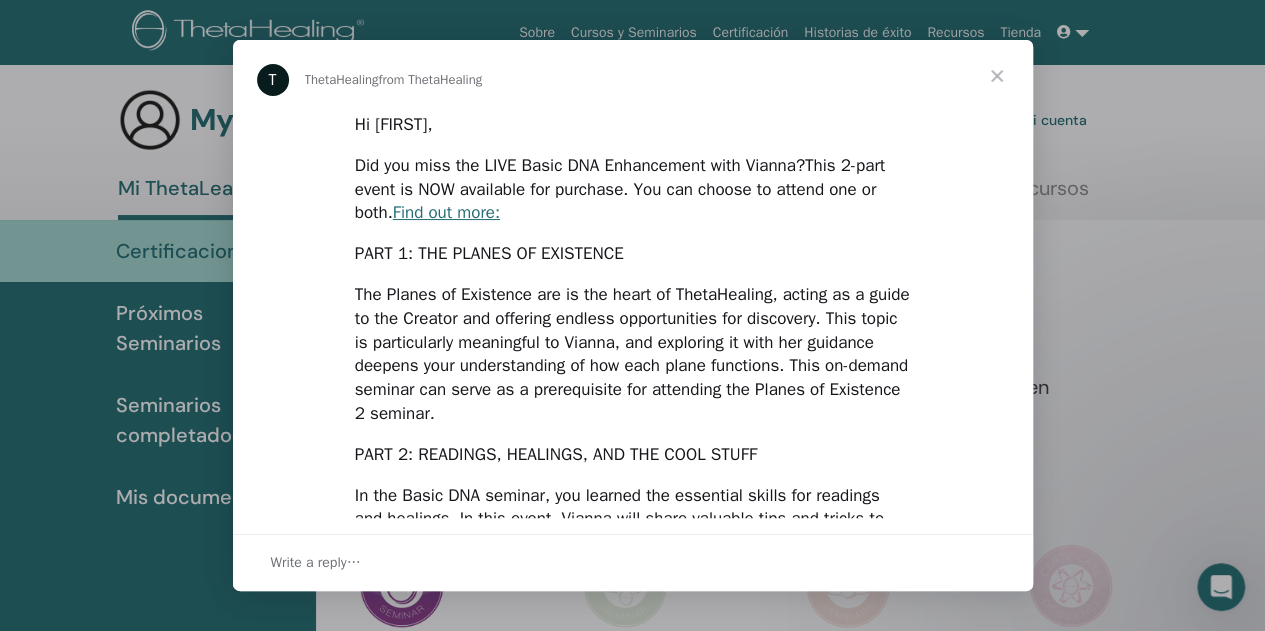 click at bounding box center [997, 76] 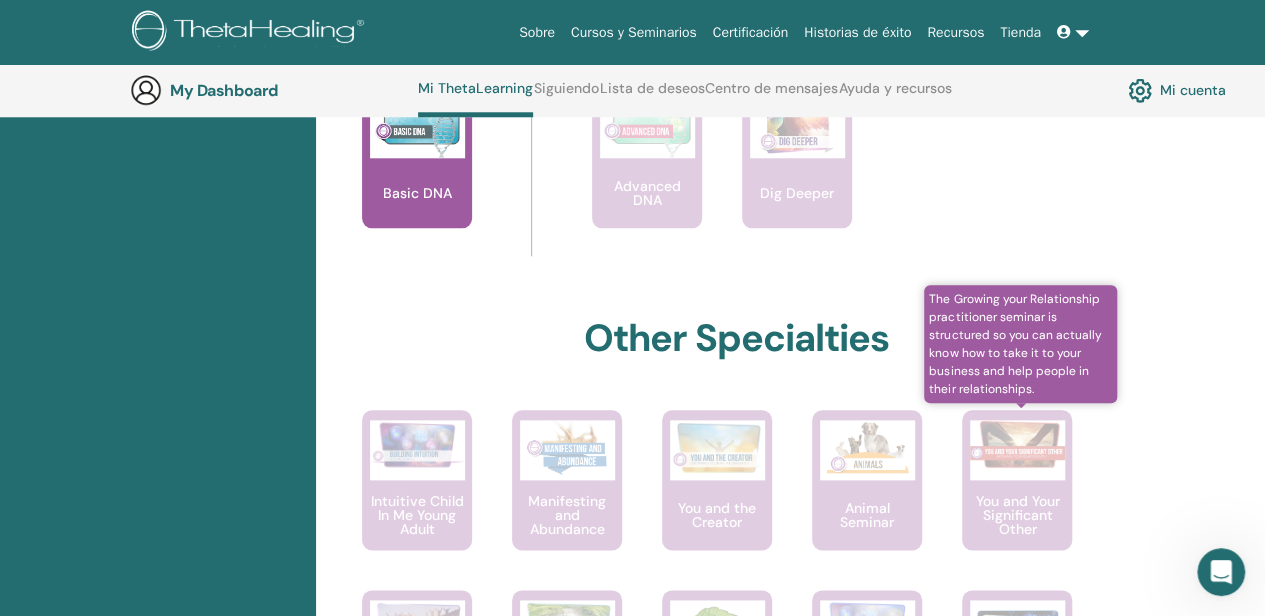scroll, scrollTop: 852, scrollLeft: 0, axis: vertical 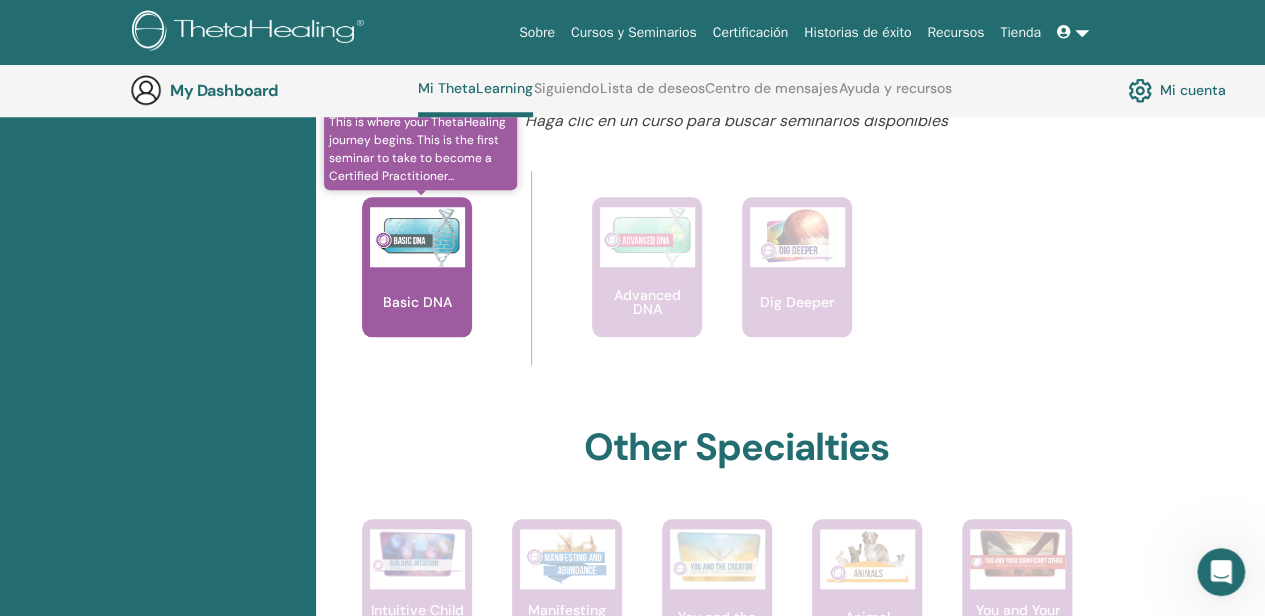 click on "Basic DNA" at bounding box center [417, 267] 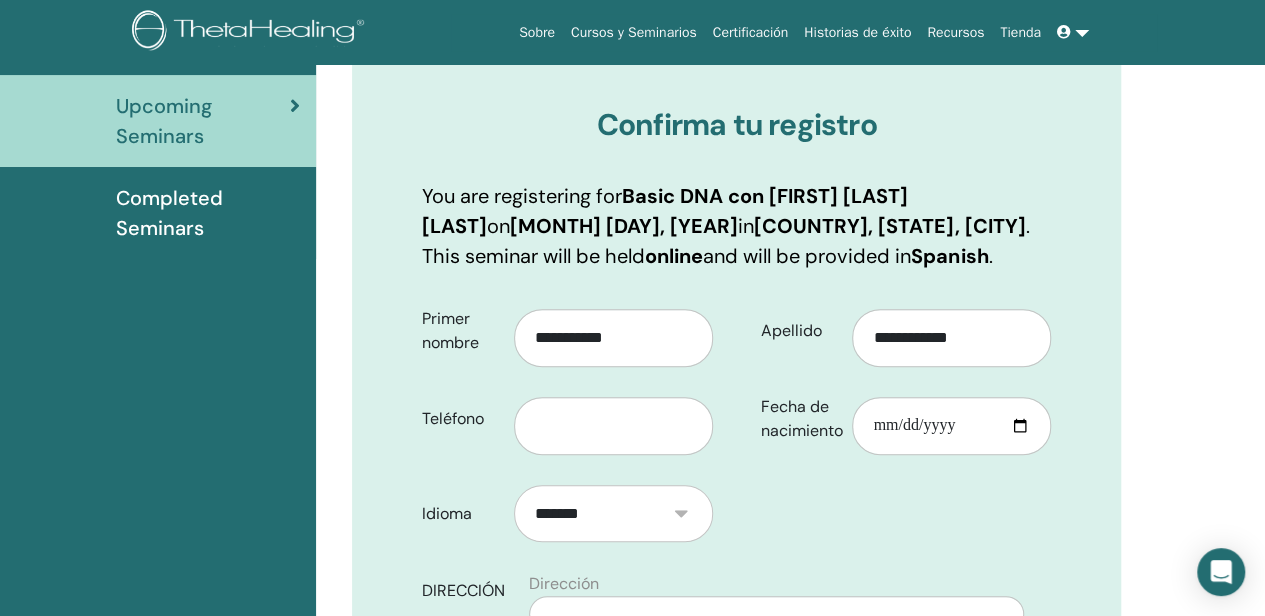 scroll, scrollTop: 248, scrollLeft: 0, axis: vertical 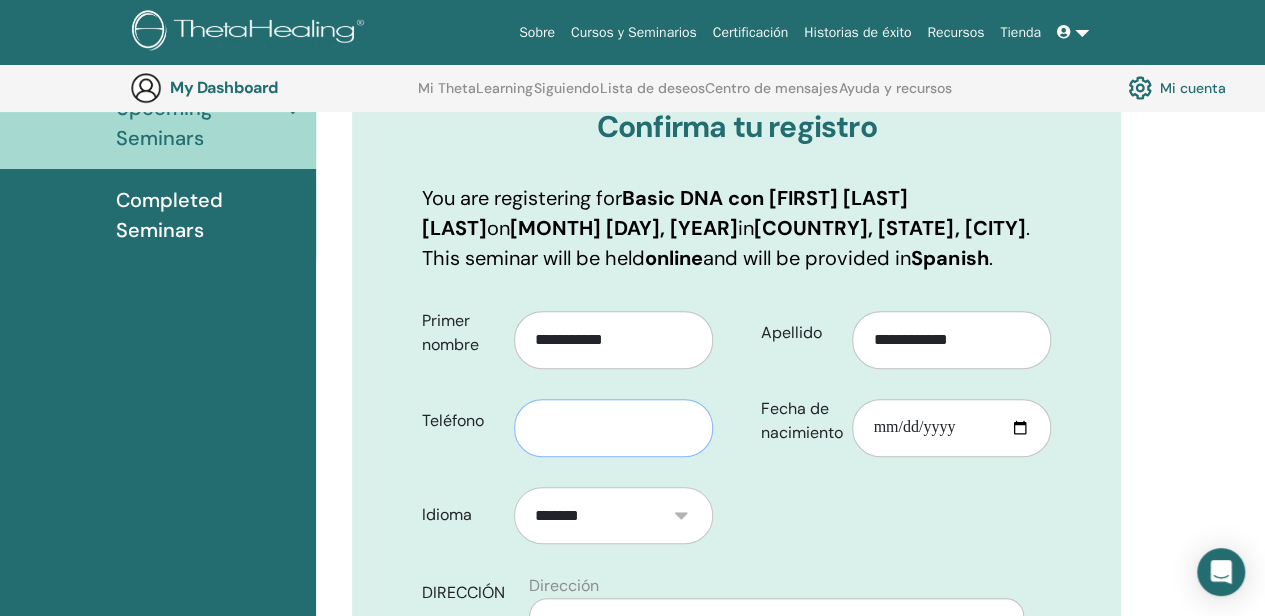 click at bounding box center [613, 428] 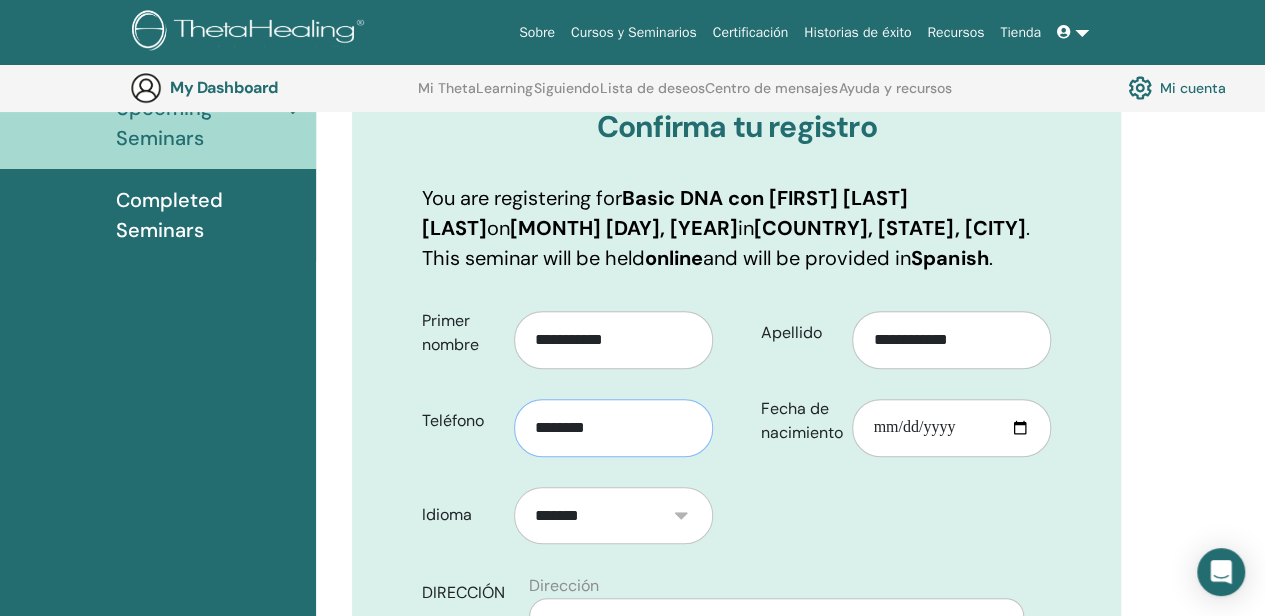 type on "********" 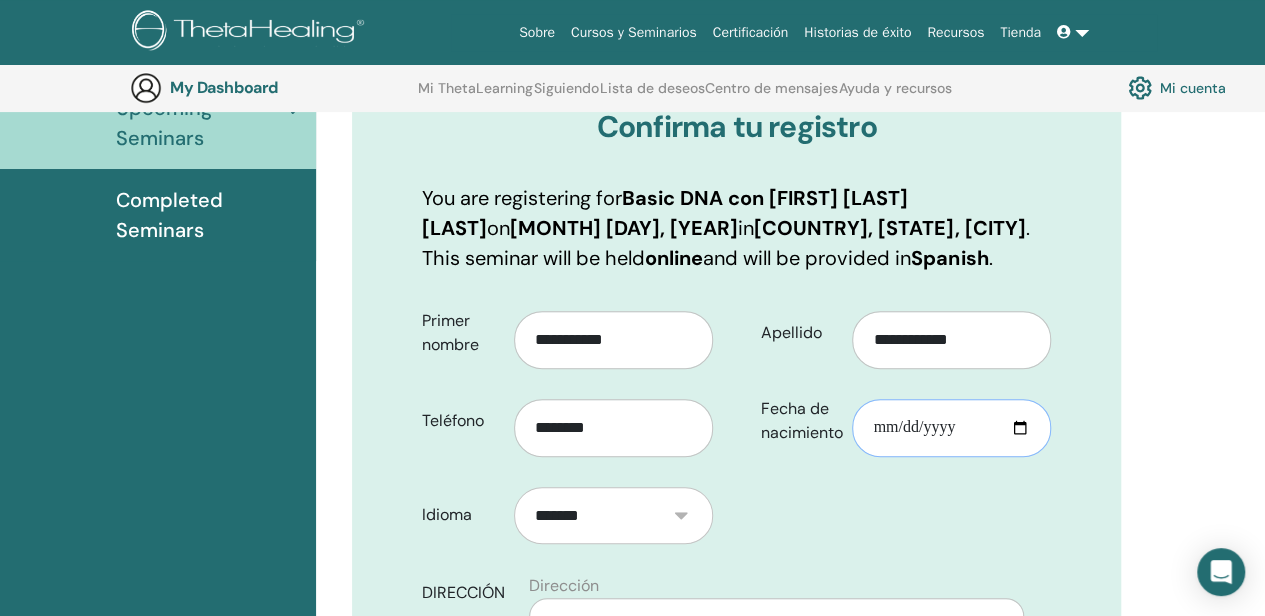 type on "**********" 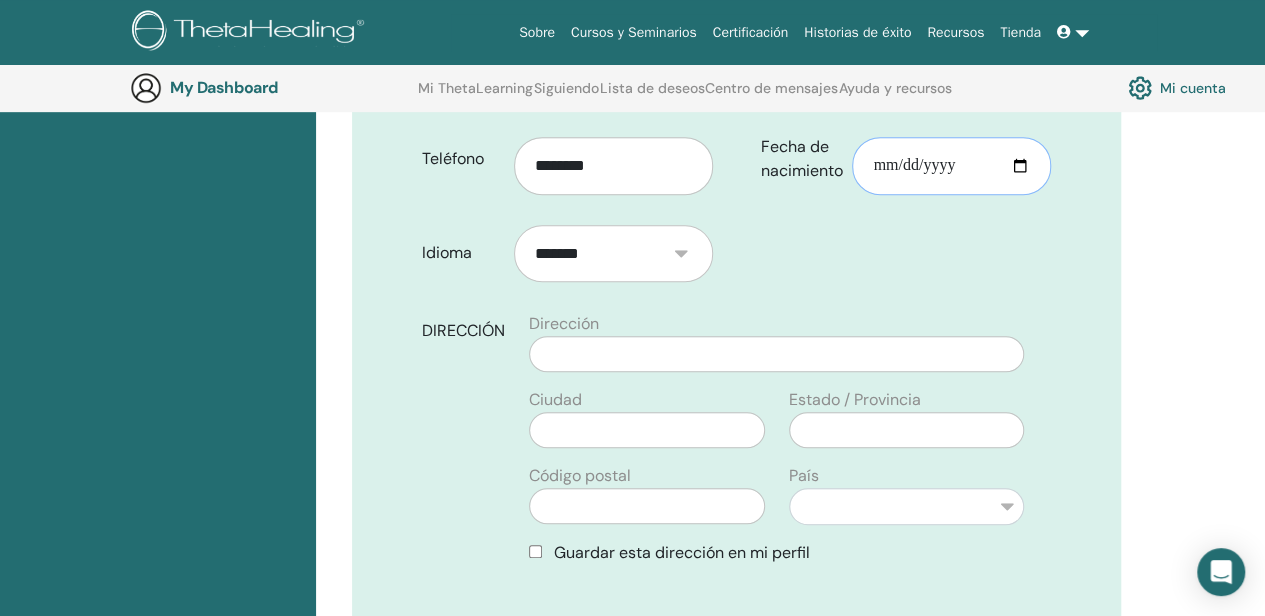 scroll, scrollTop: 548, scrollLeft: 0, axis: vertical 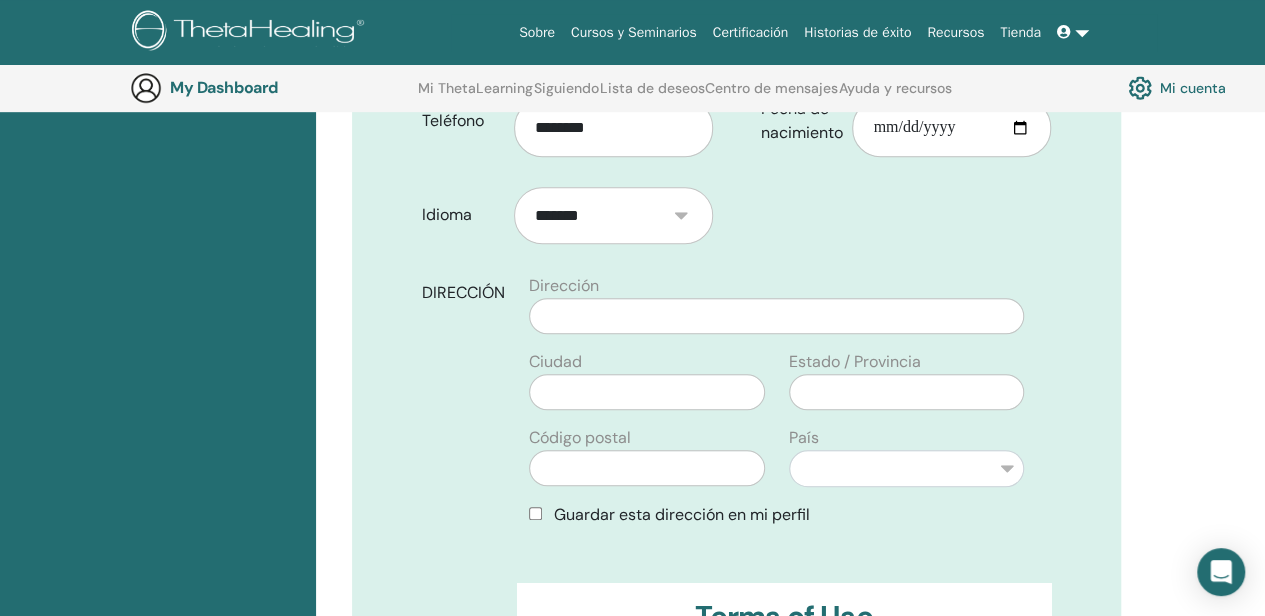 click on "*******" at bounding box center (613, 215) 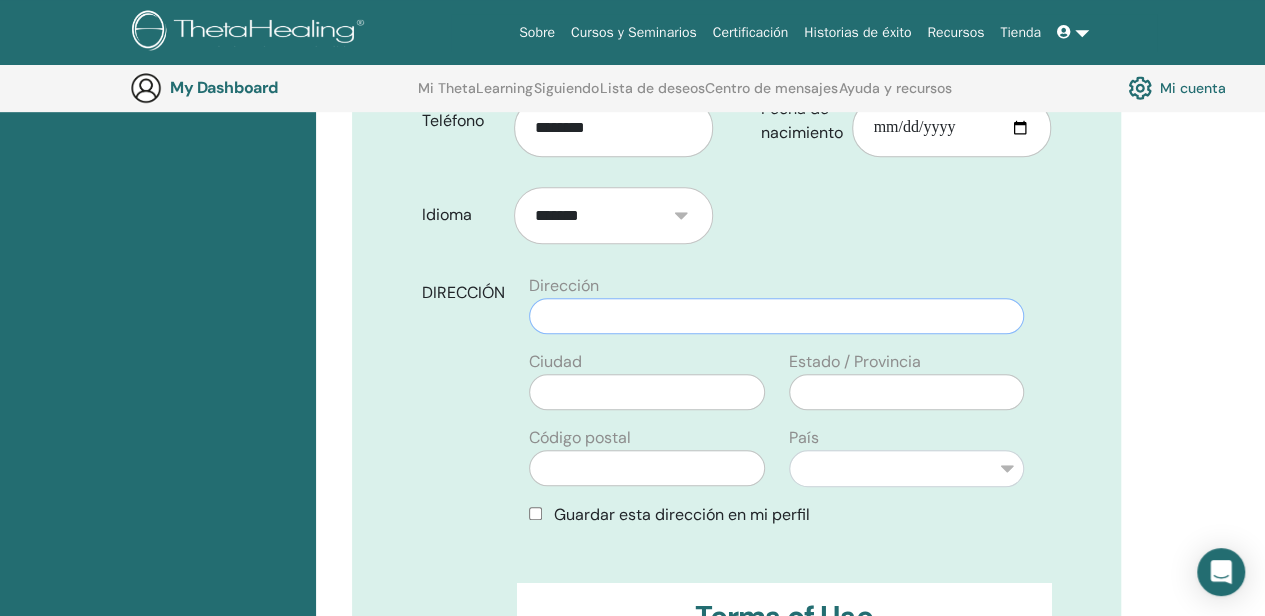 click at bounding box center [776, 316] 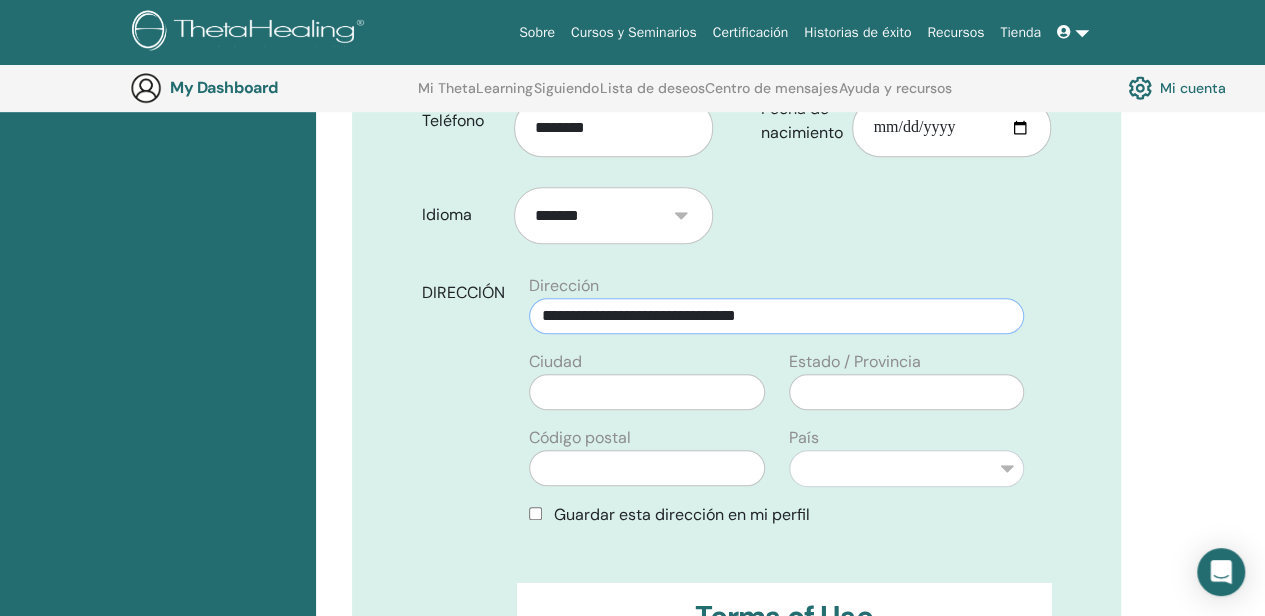 type on "**********" 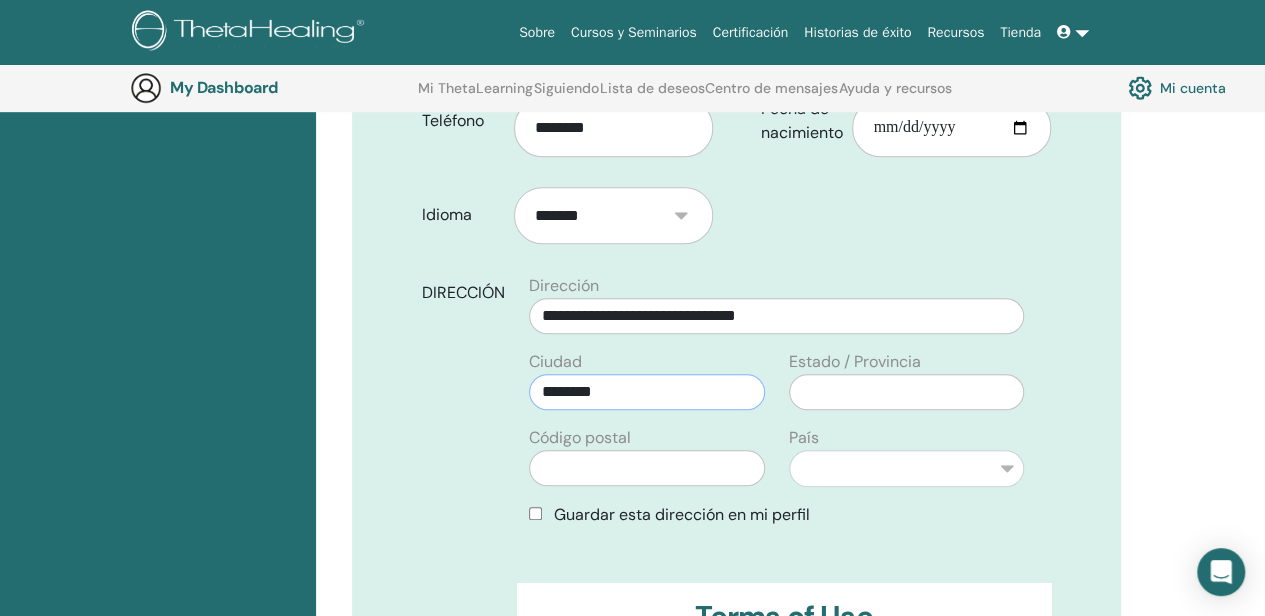 type on "********" 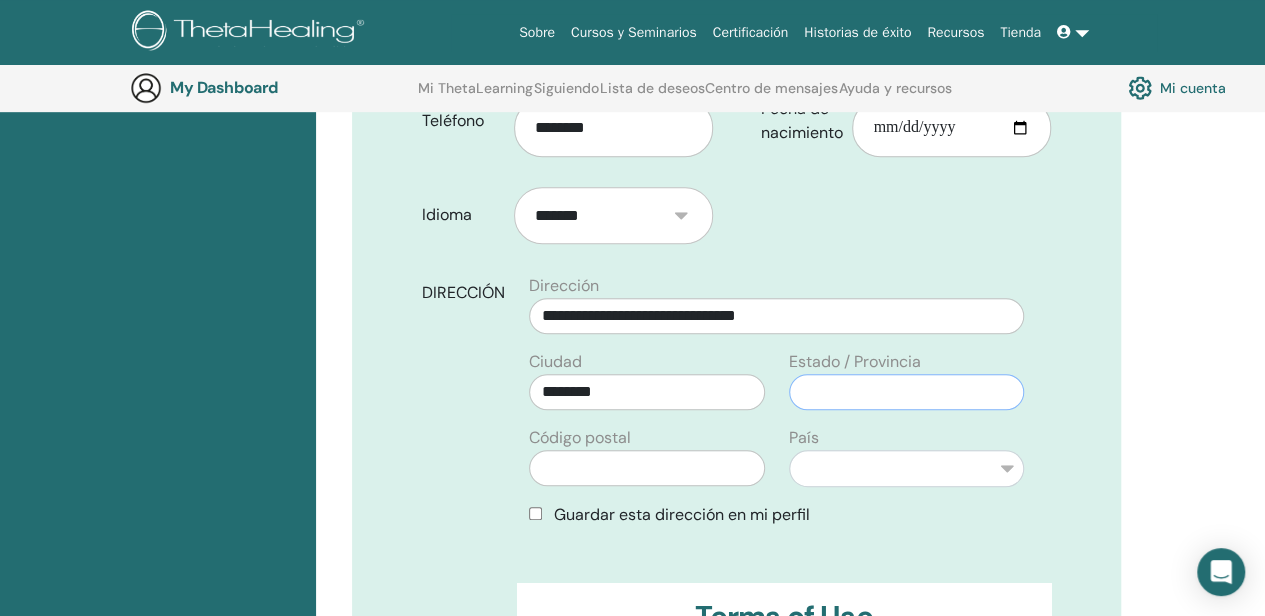 click at bounding box center [906, 392] 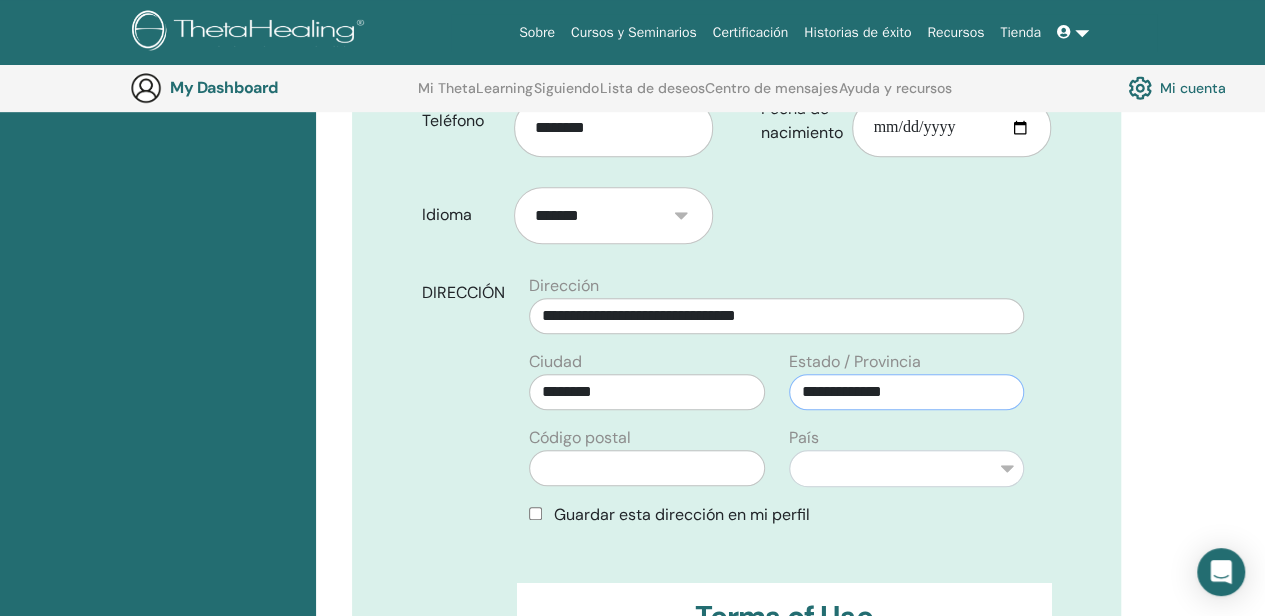 type on "**********" 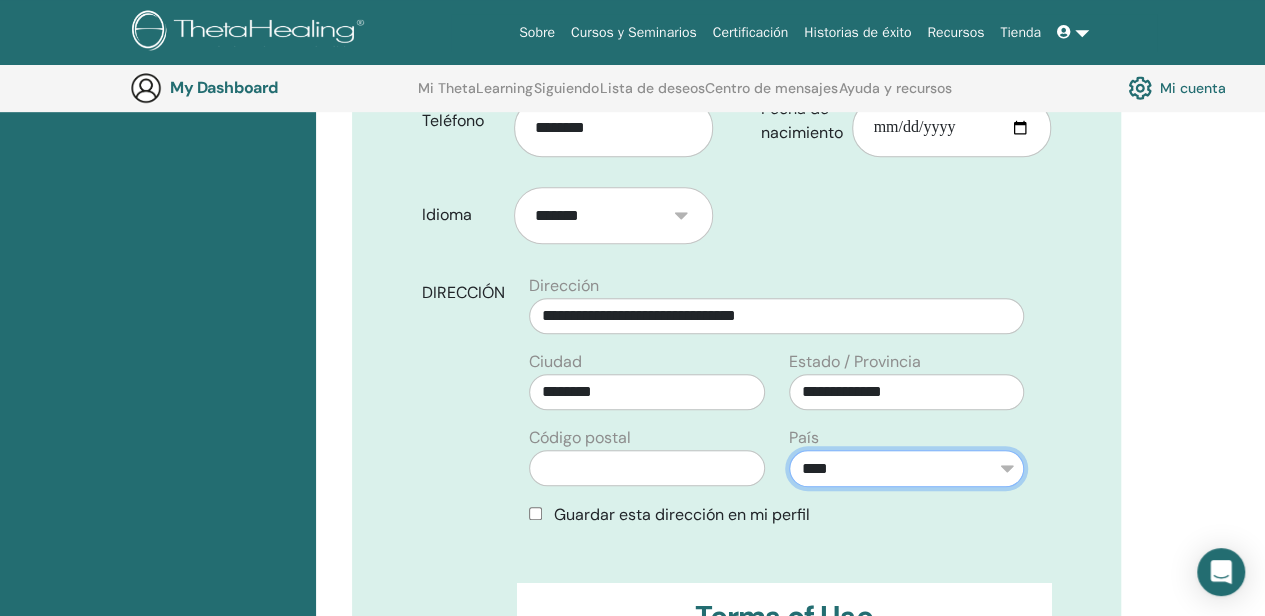 select on "**" 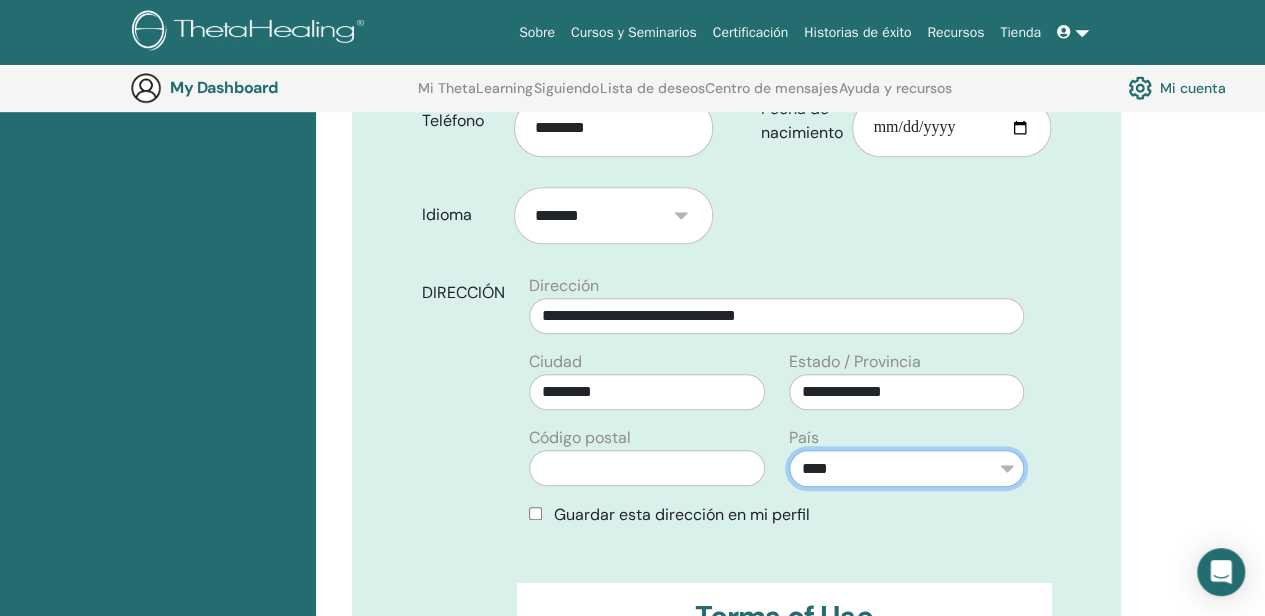 scroll, scrollTop: 648, scrollLeft: 0, axis: vertical 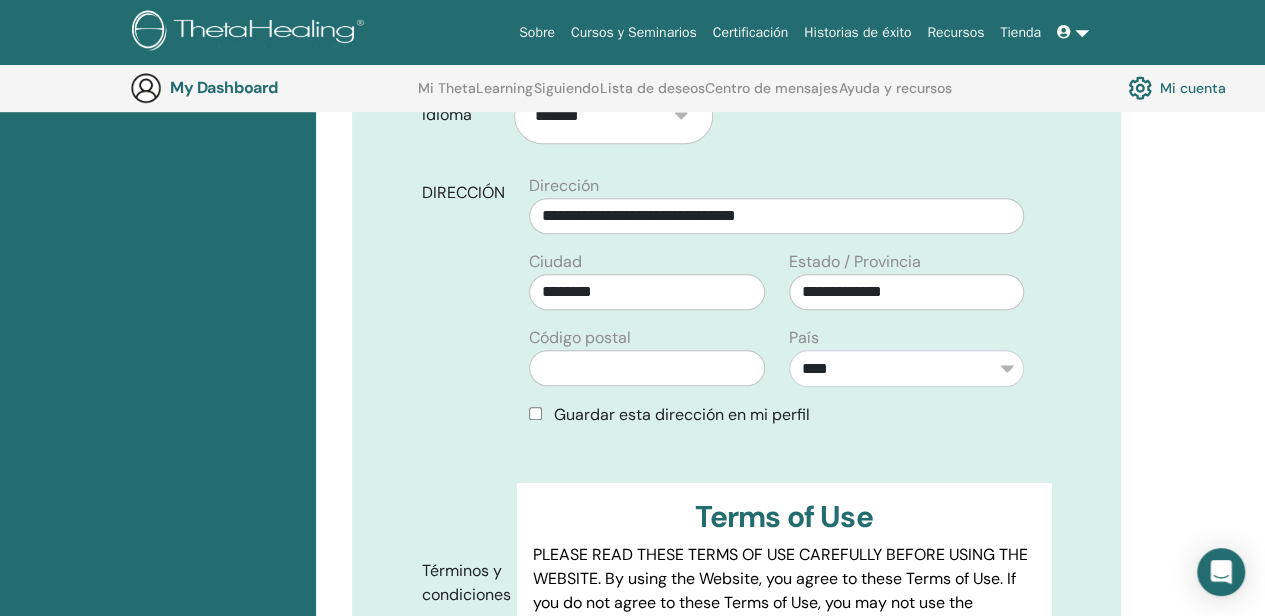 click on "Guardar esta dirección en mi perfil" at bounding box center [682, 414] 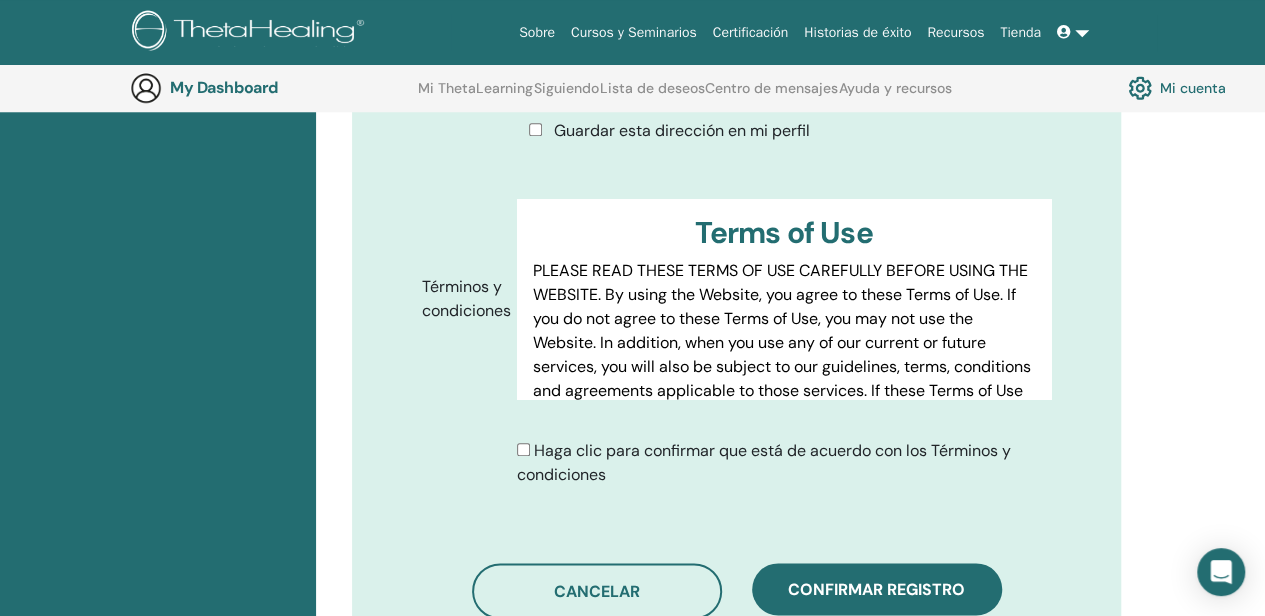 scroll, scrollTop: 948, scrollLeft: 0, axis: vertical 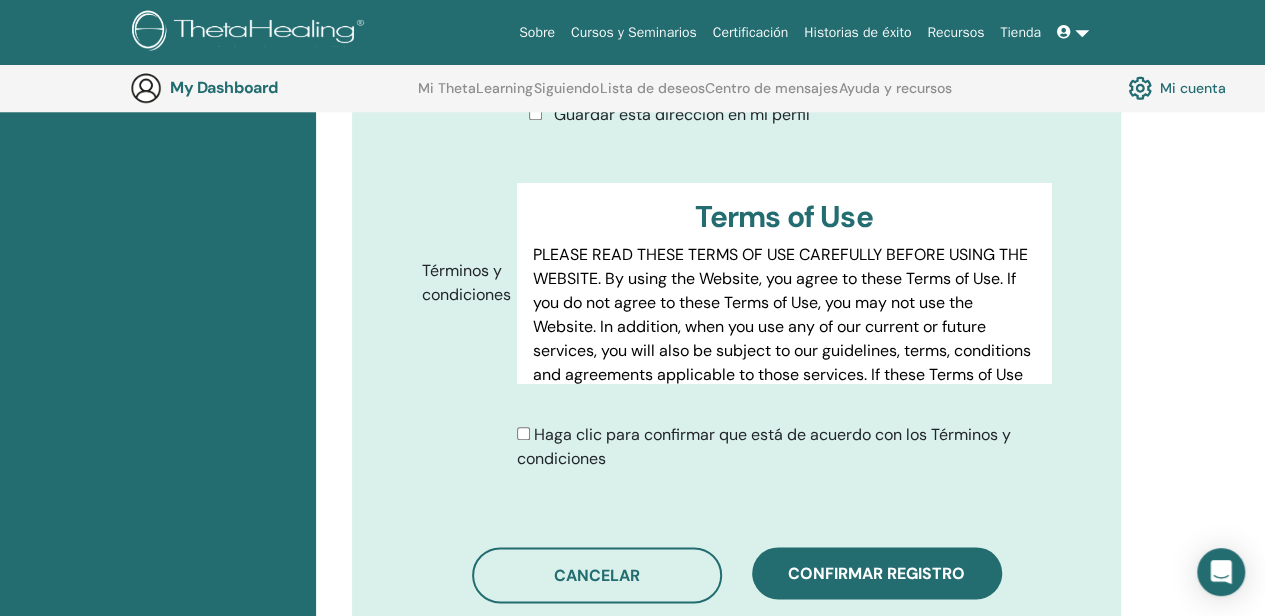 click on "Haga clic para confirmar que está de acuerdo con los Términos y condiciones" at bounding box center (764, 446) 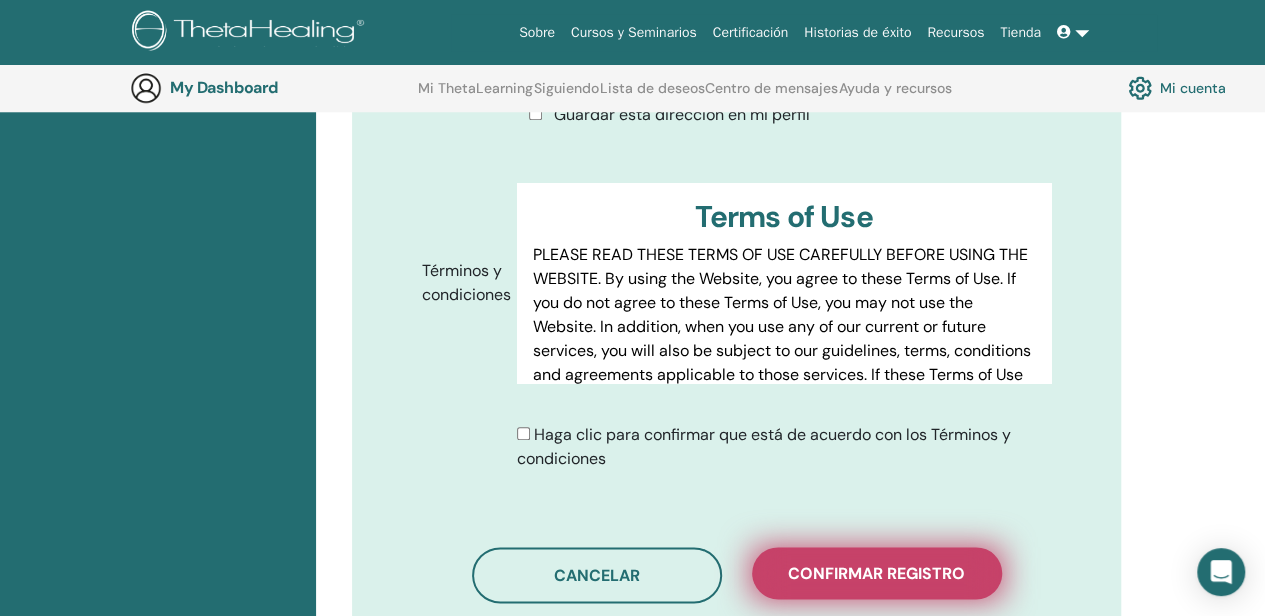 click on "Confirmar registro" at bounding box center [876, 573] 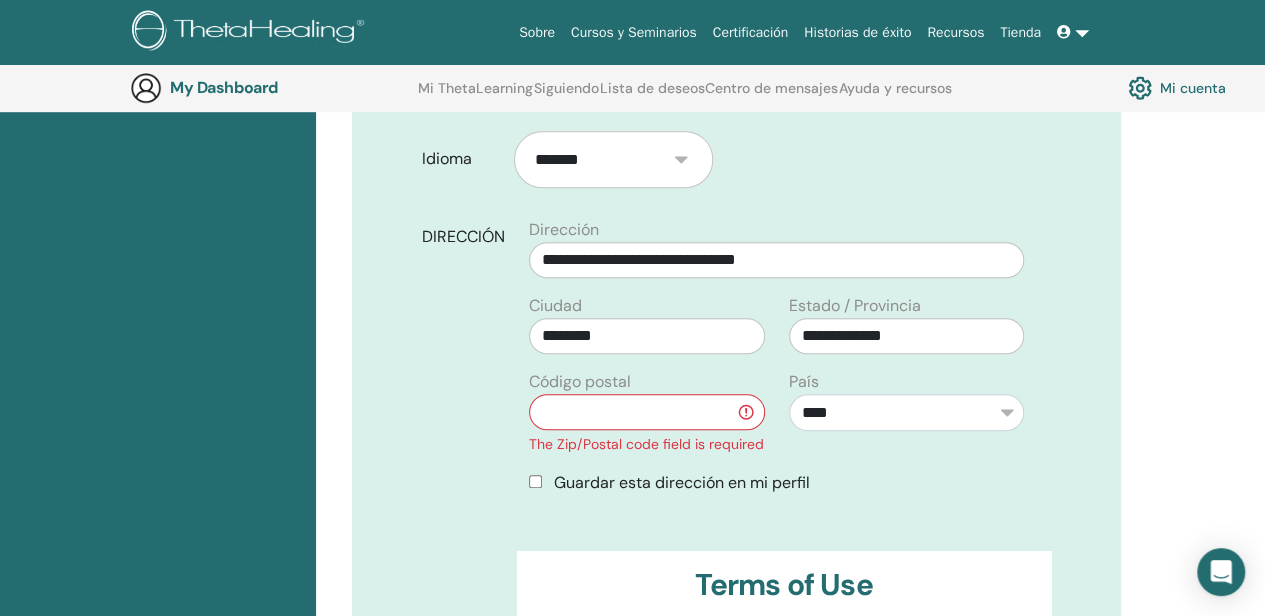 scroll, scrollTop: 548, scrollLeft: 0, axis: vertical 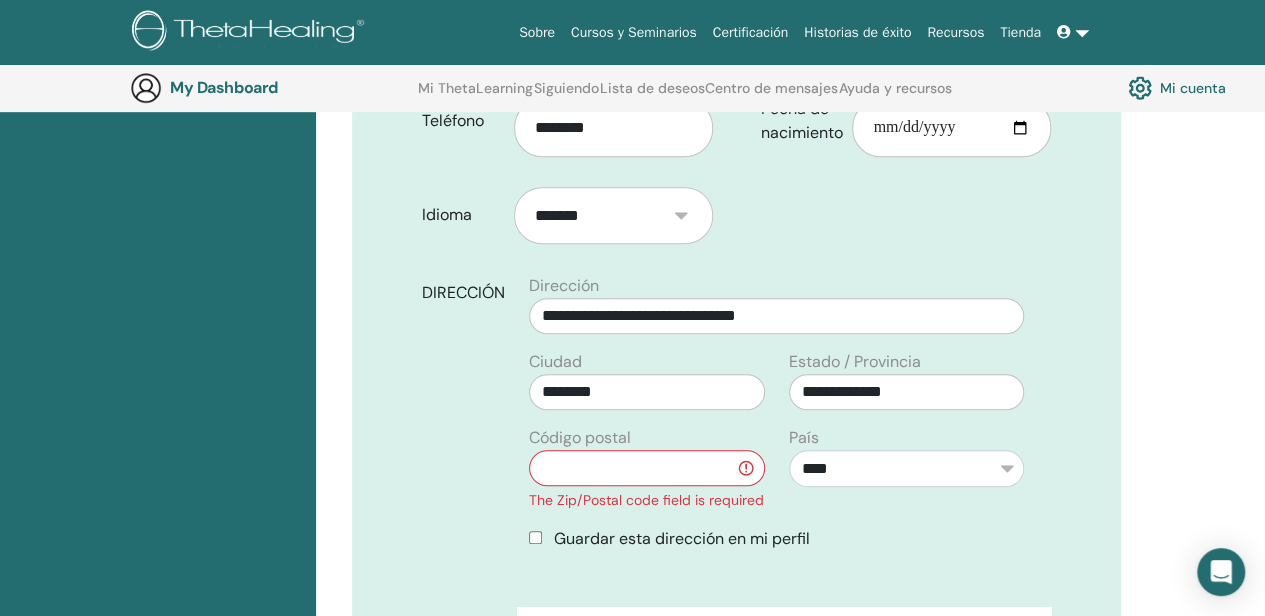 click at bounding box center (646, 468) 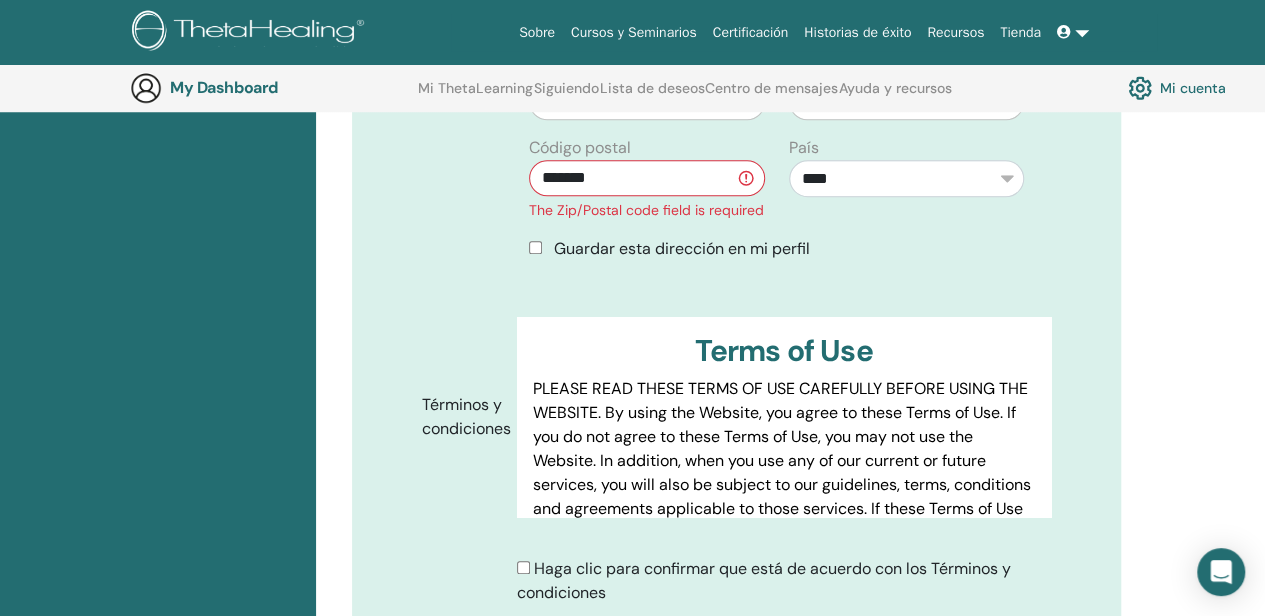 scroll, scrollTop: 1048, scrollLeft: 0, axis: vertical 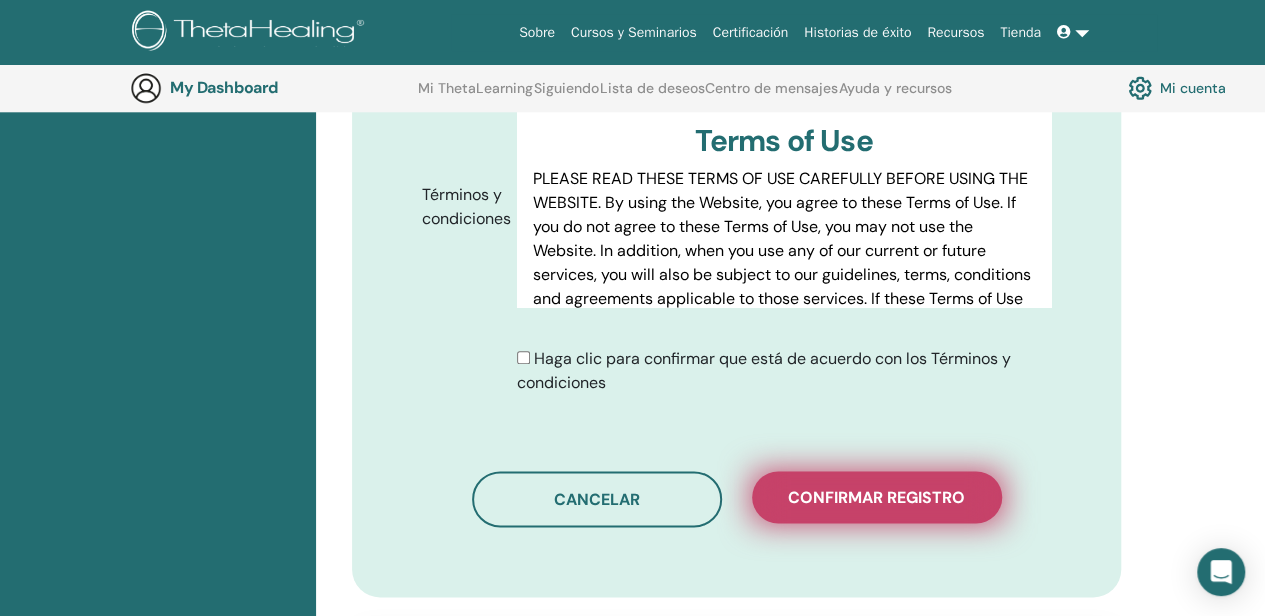 type on "*******" 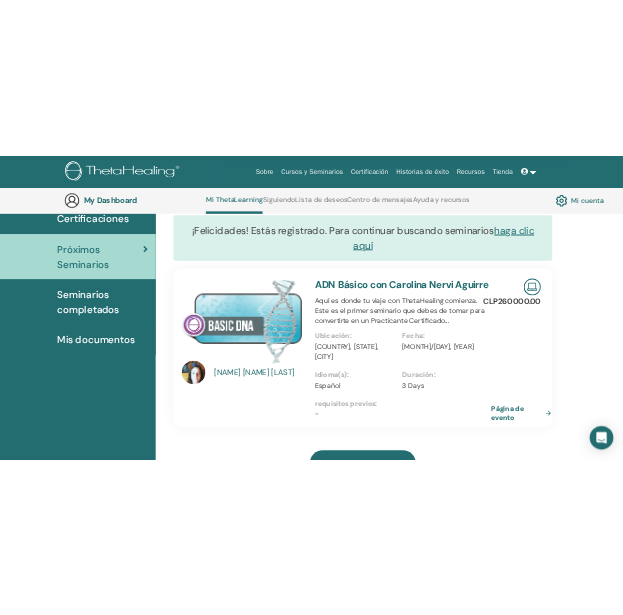 scroll, scrollTop: 152, scrollLeft: 0, axis: vertical 